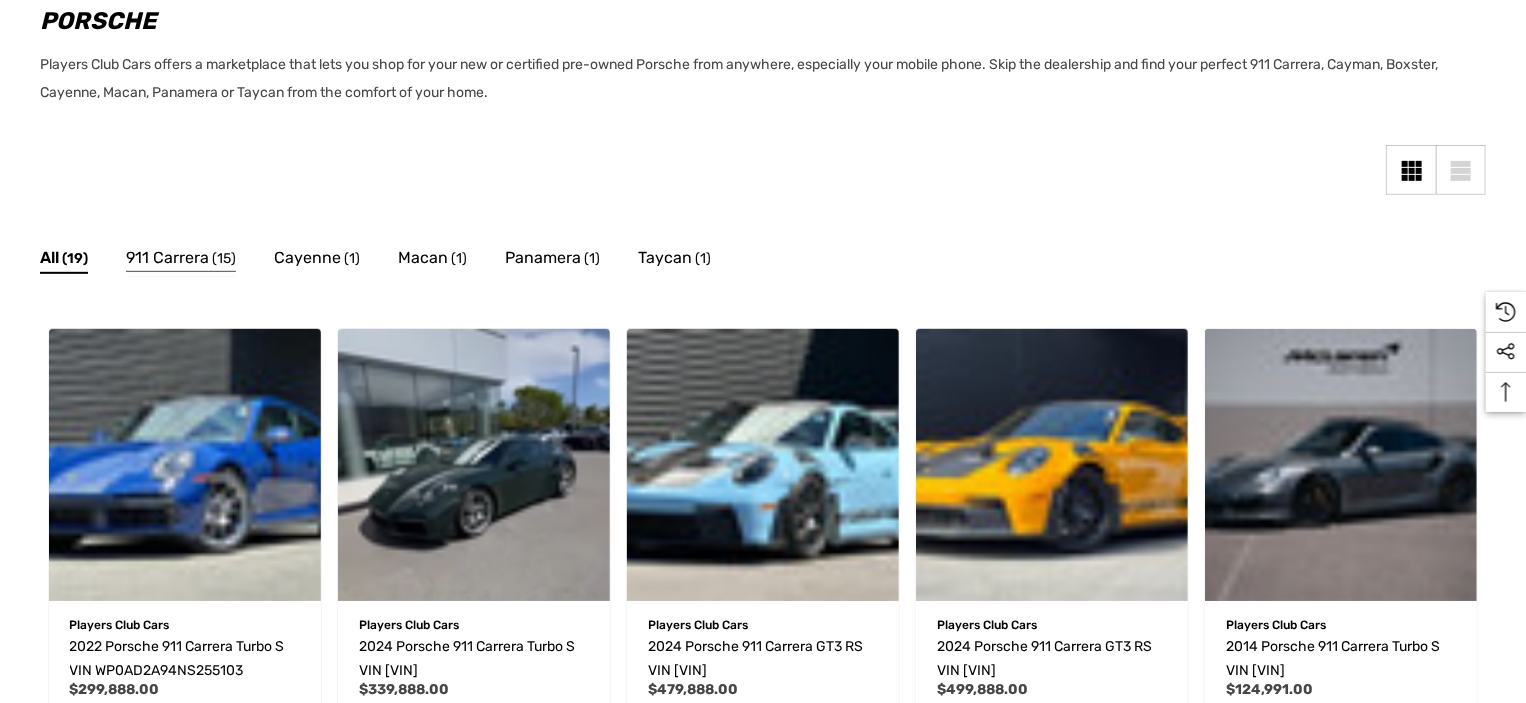 scroll, scrollTop: 400, scrollLeft: 0, axis: vertical 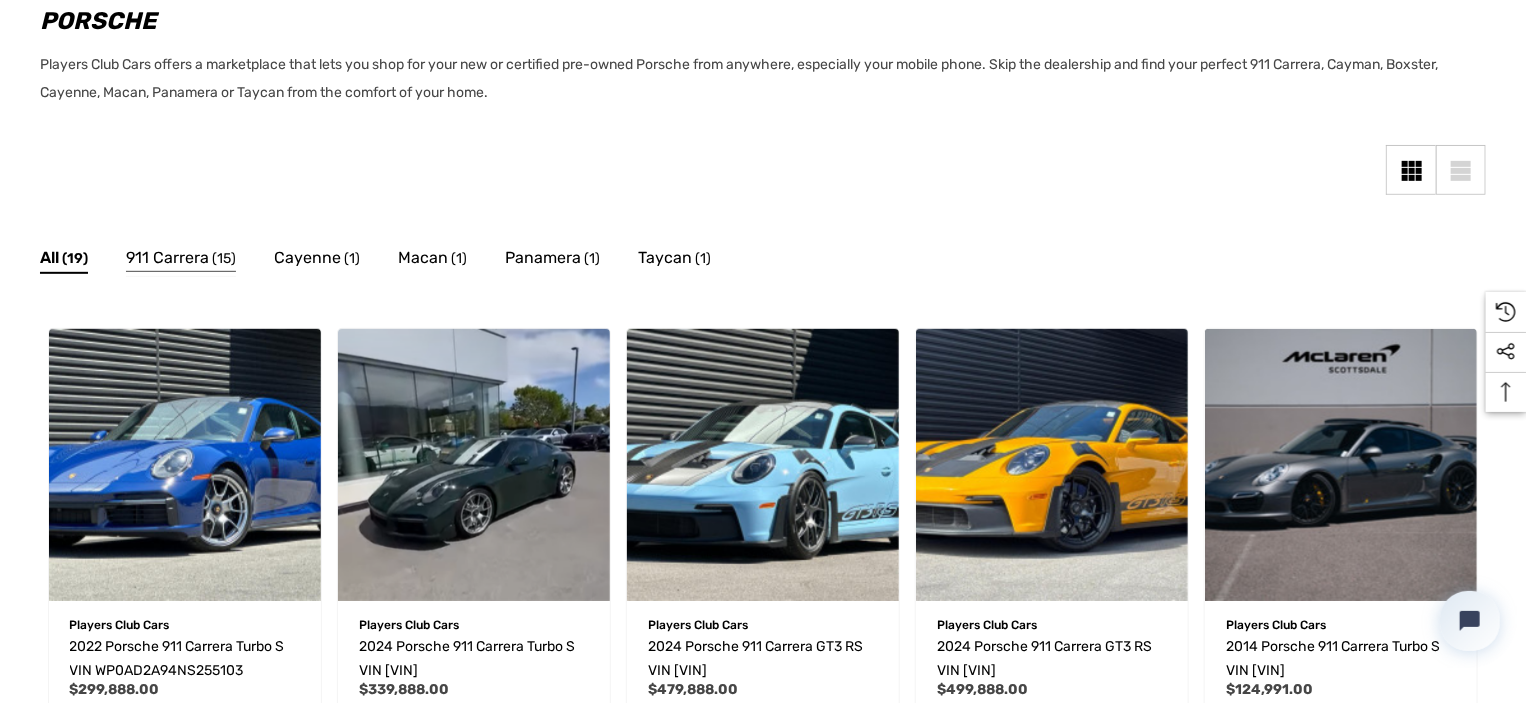 click on "(15)" at bounding box center (224, 259) 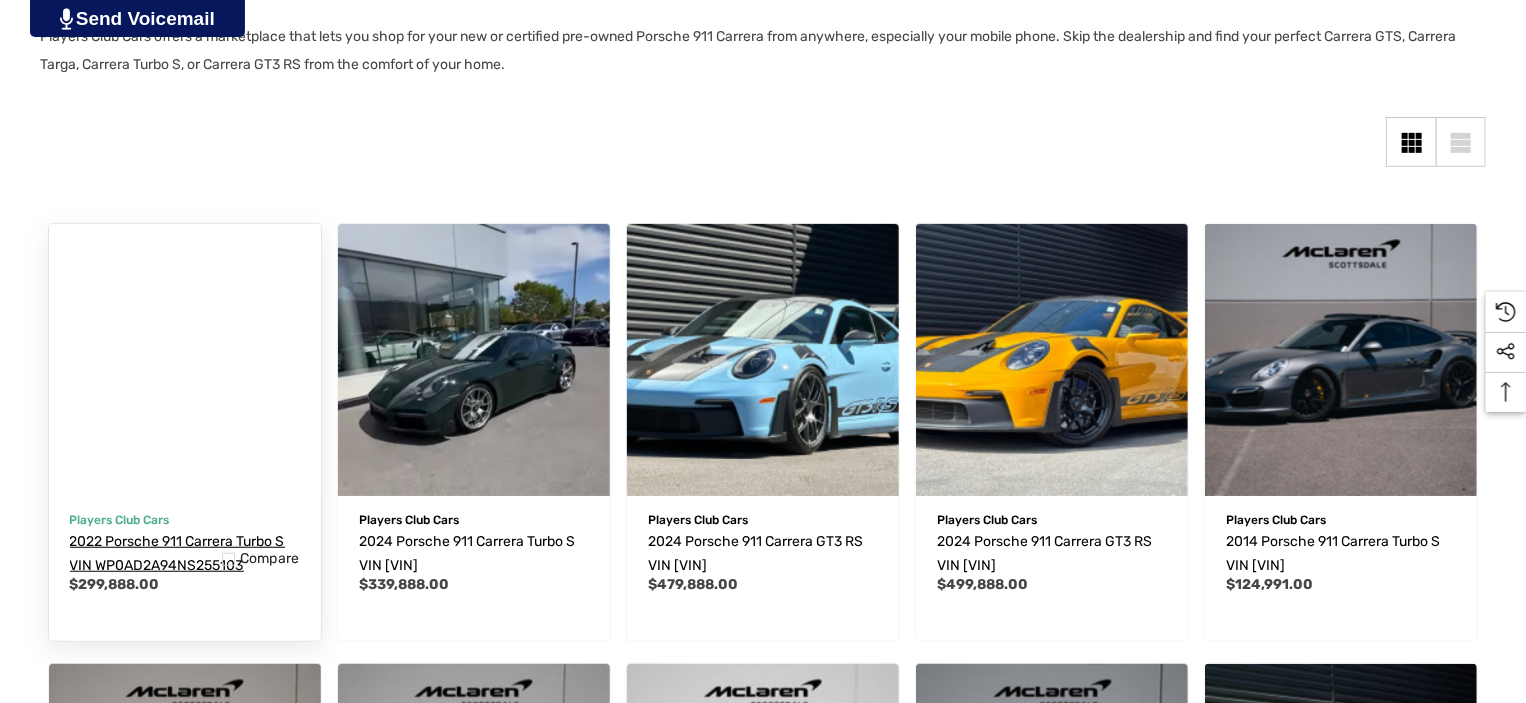 scroll, scrollTop: 500, scrollLeft: 0, axis: vertical 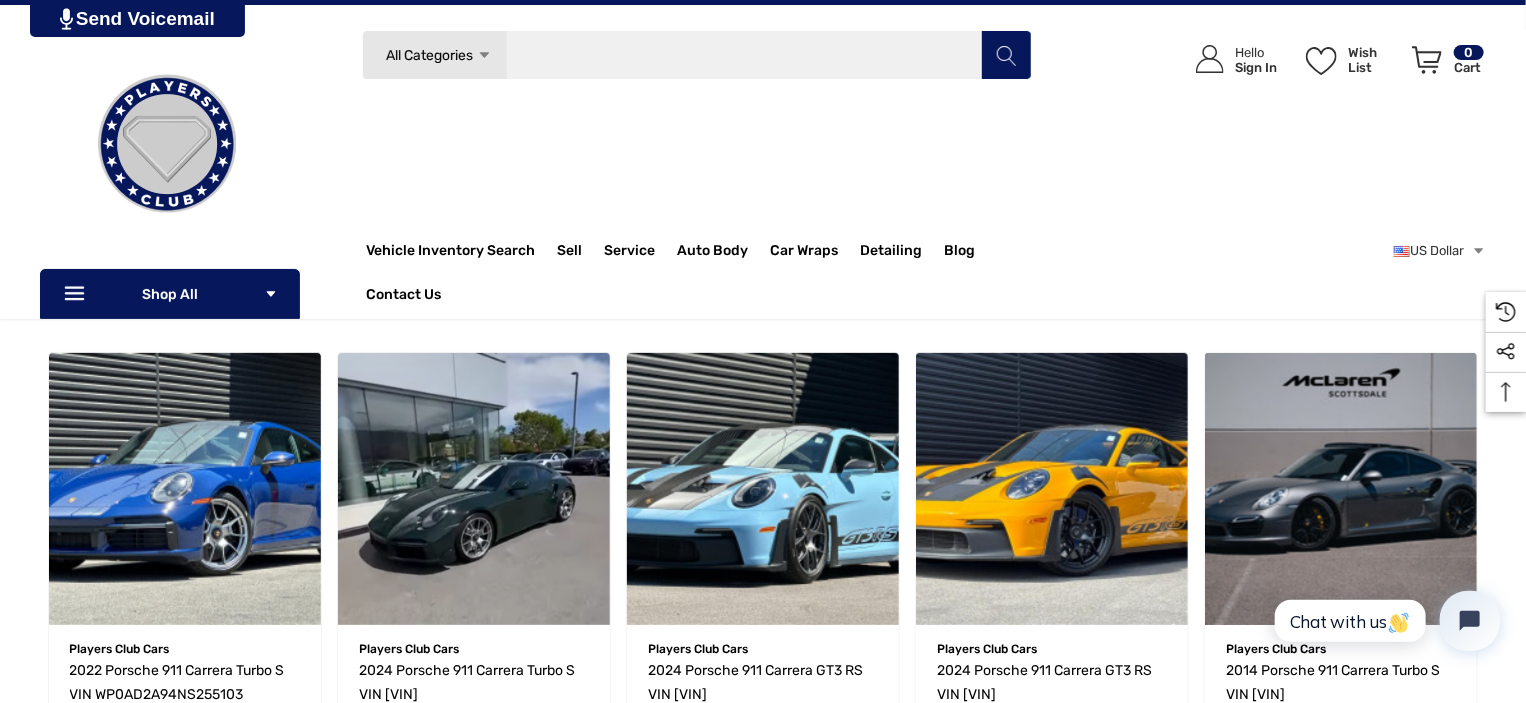 click on "Search" at bounding box center (697, 55) 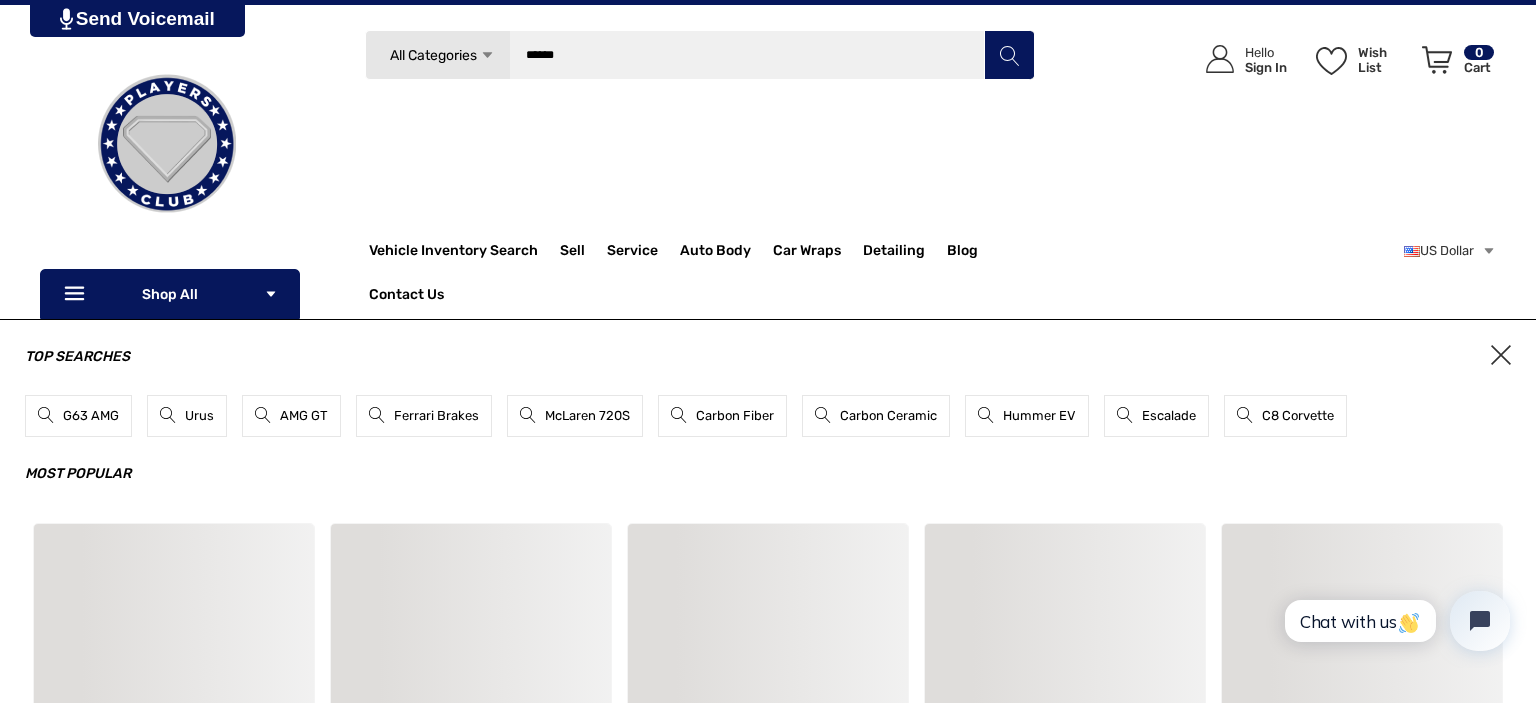 type on "******" 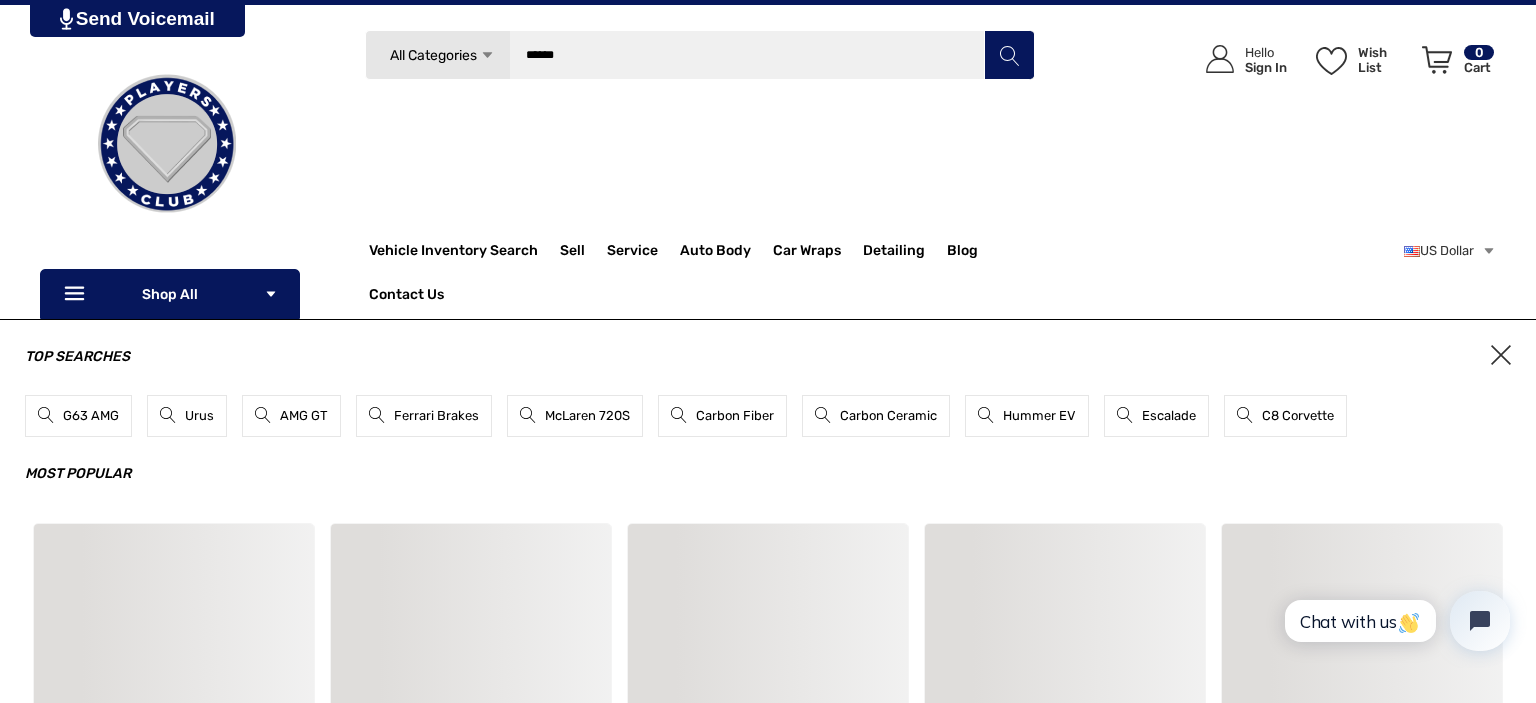 click at bounding box center (1009, 55) 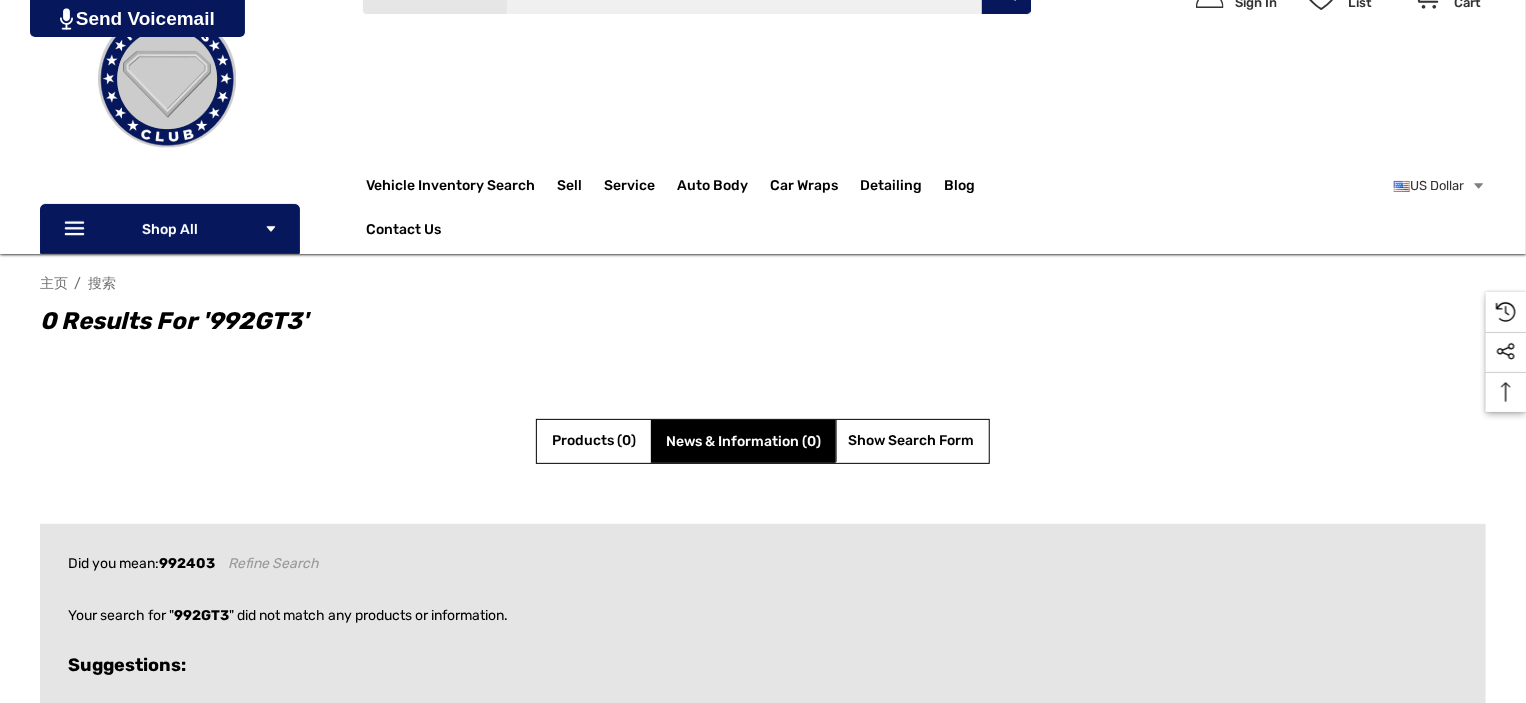 scroll, scrollTop: 0, scrollLeft: 0, axis: both 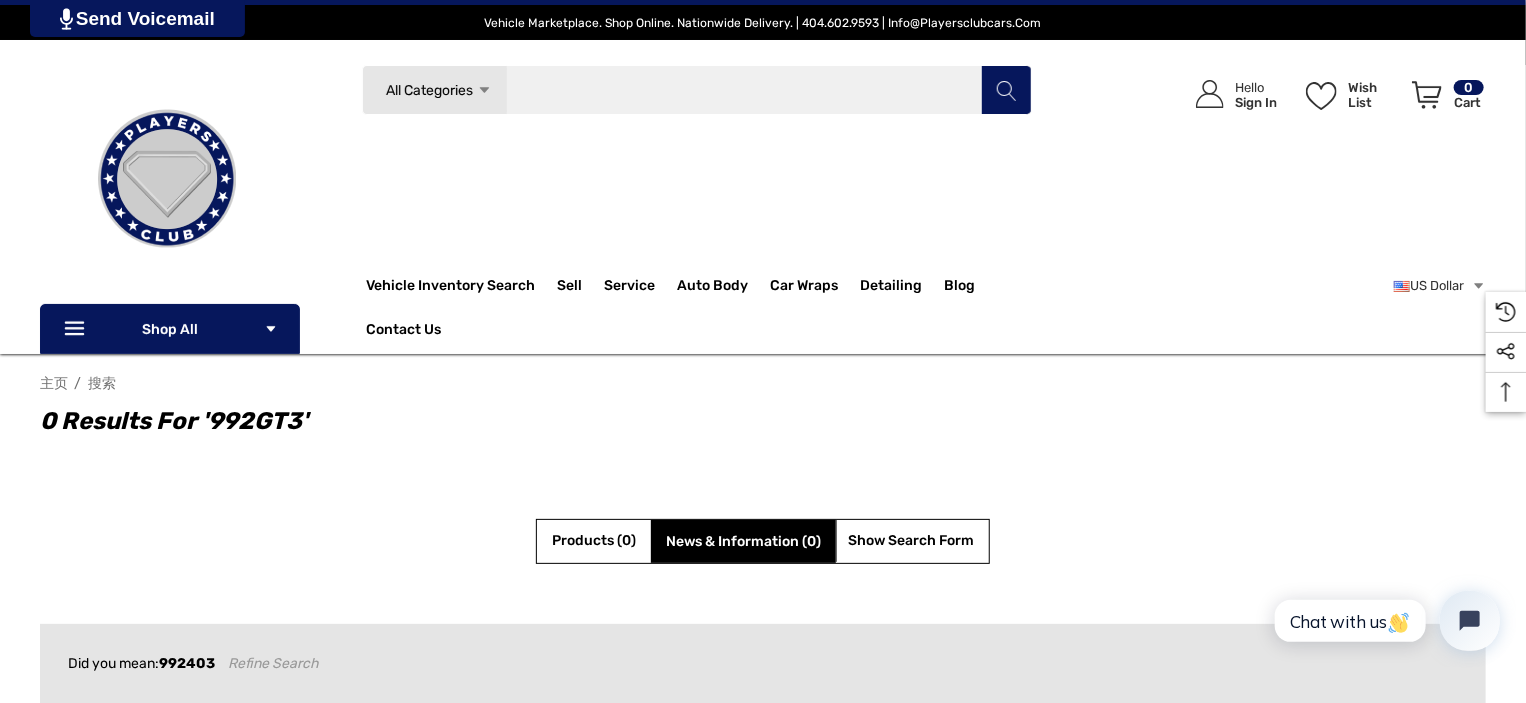 click on "Search" at bounding box center [697, 90] 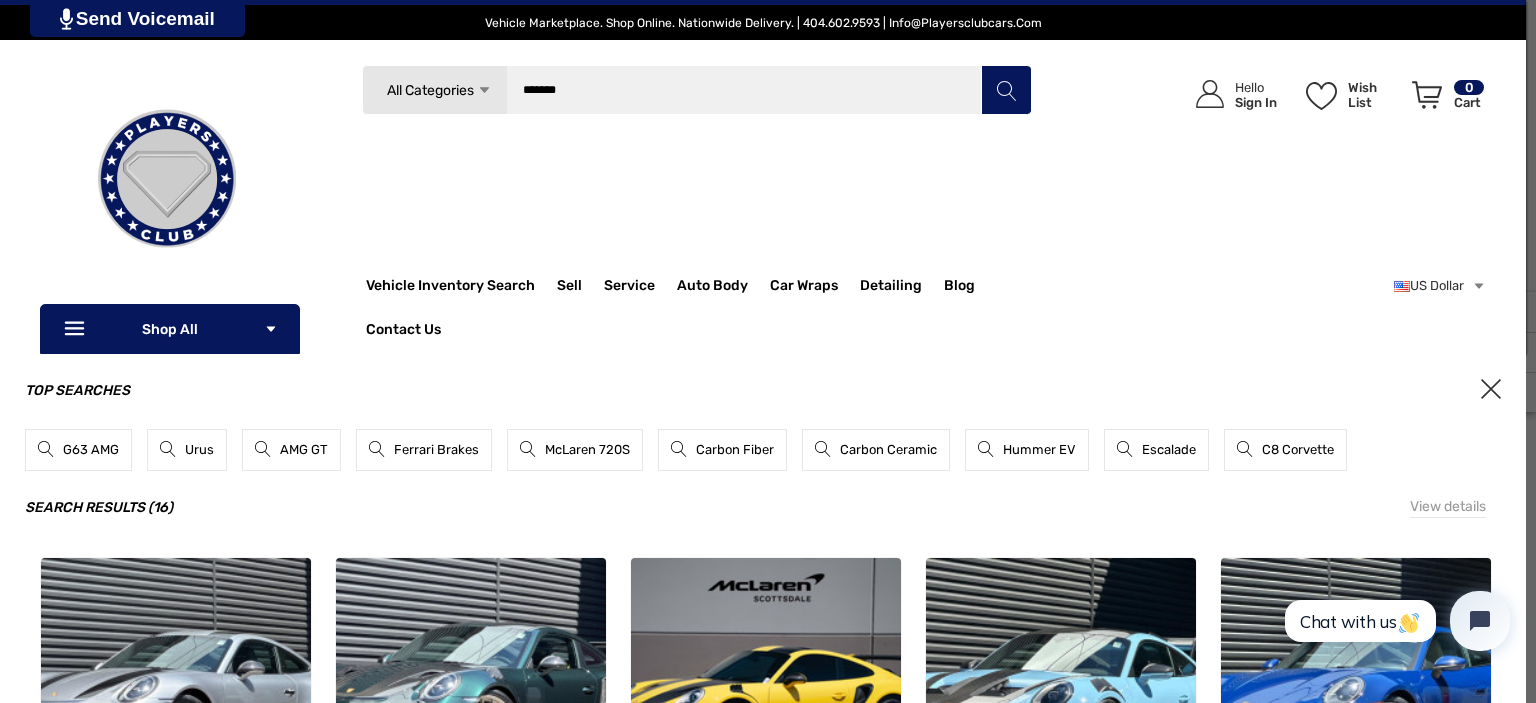 type on "*******" 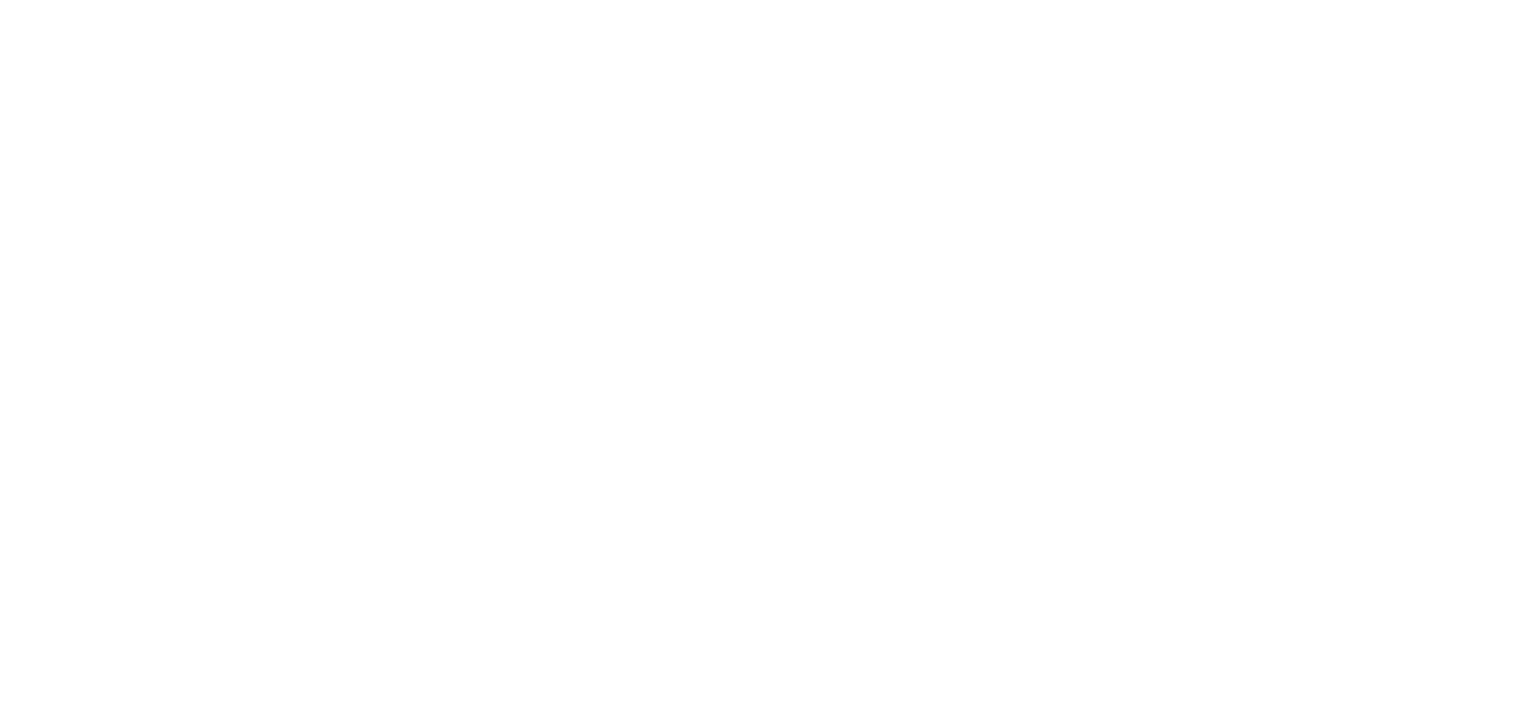 scroll, scrollTop: 0, scrollLeft: 0, axis: both 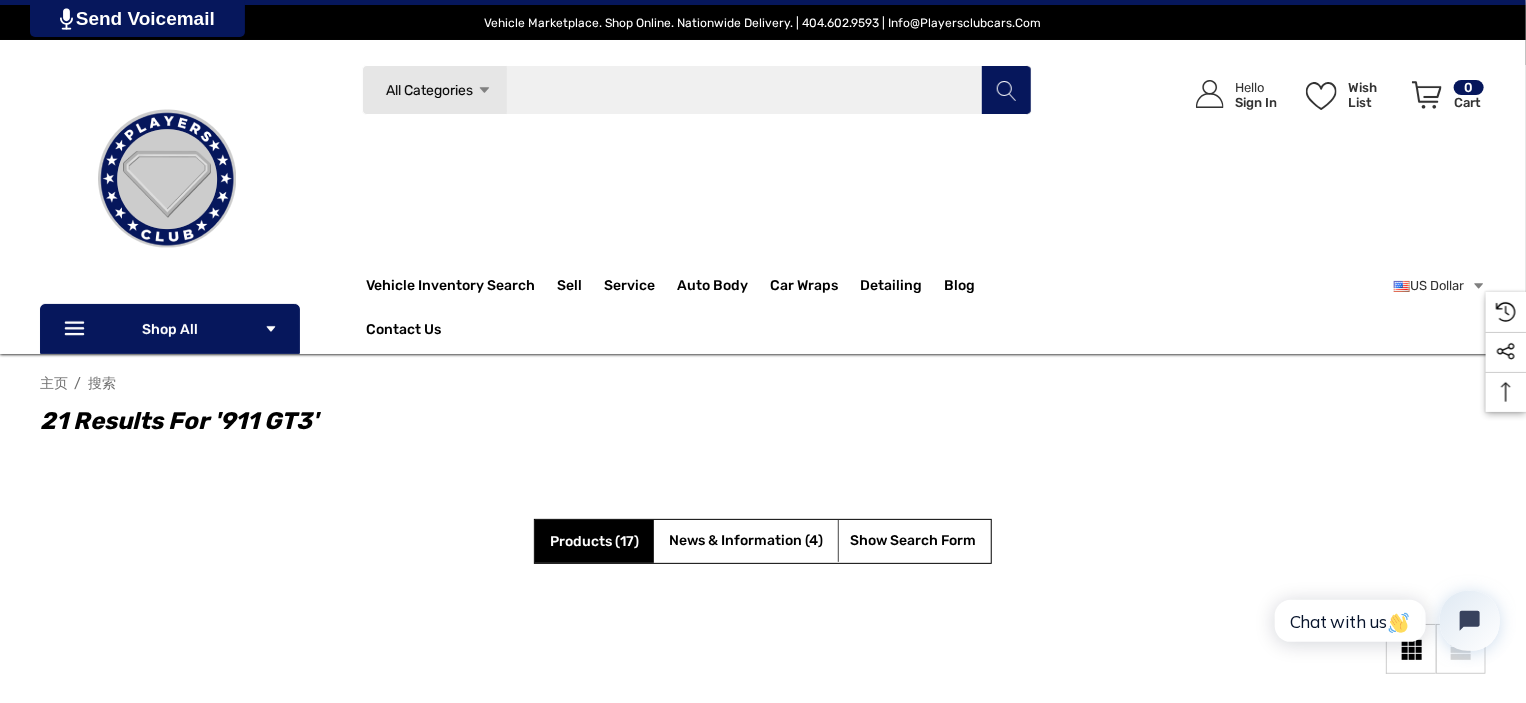 click on "Search" at bounding box center [697, 90] 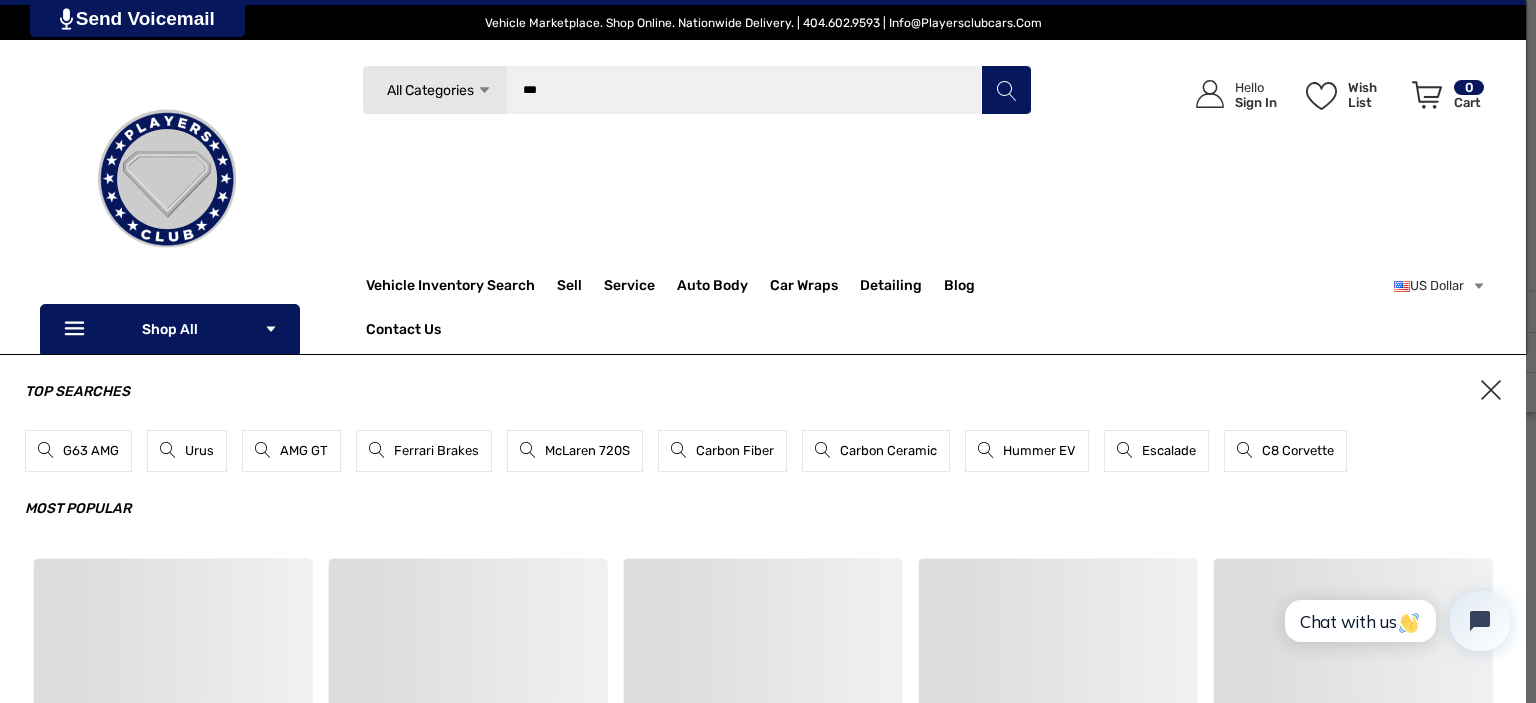 type on "***" 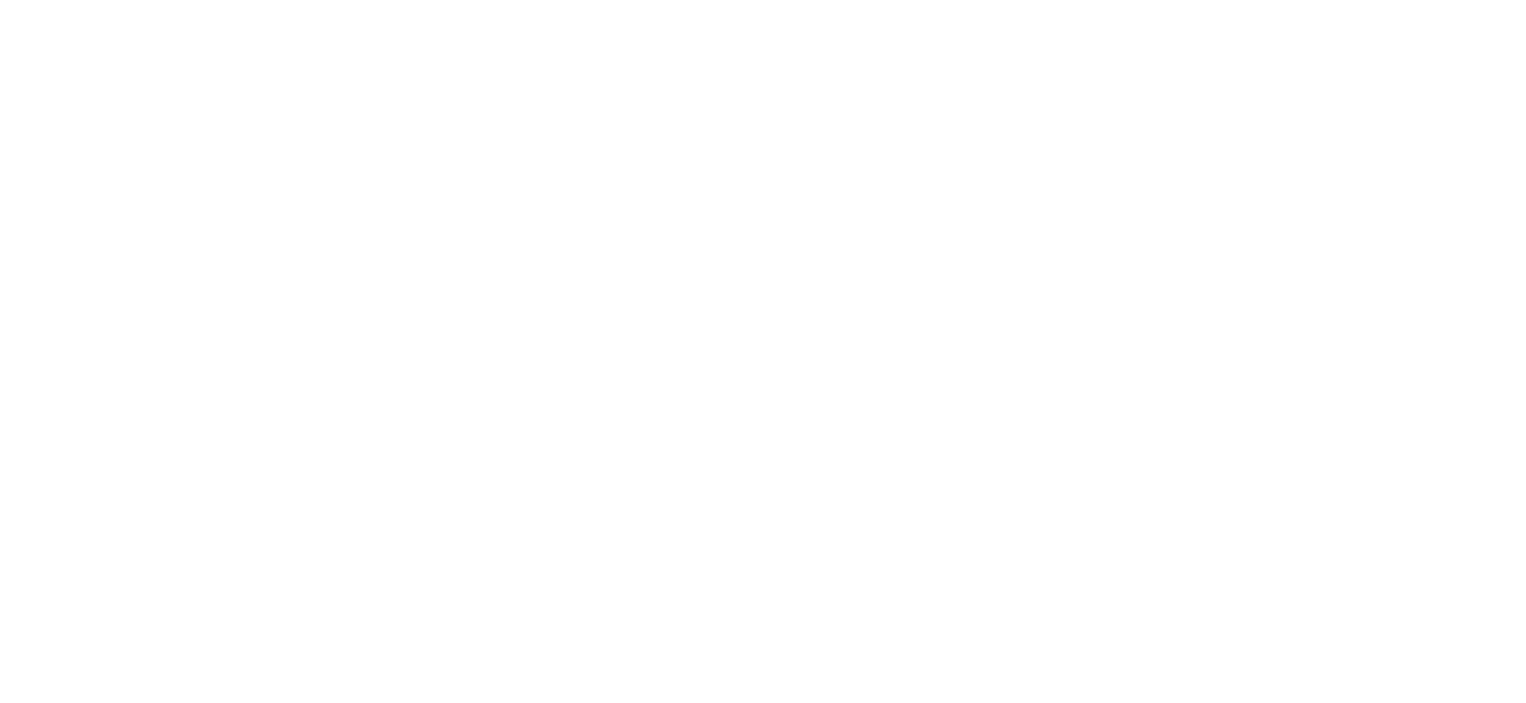 scroll, scrollTop: 0, scrollLeft: 0, axis: both 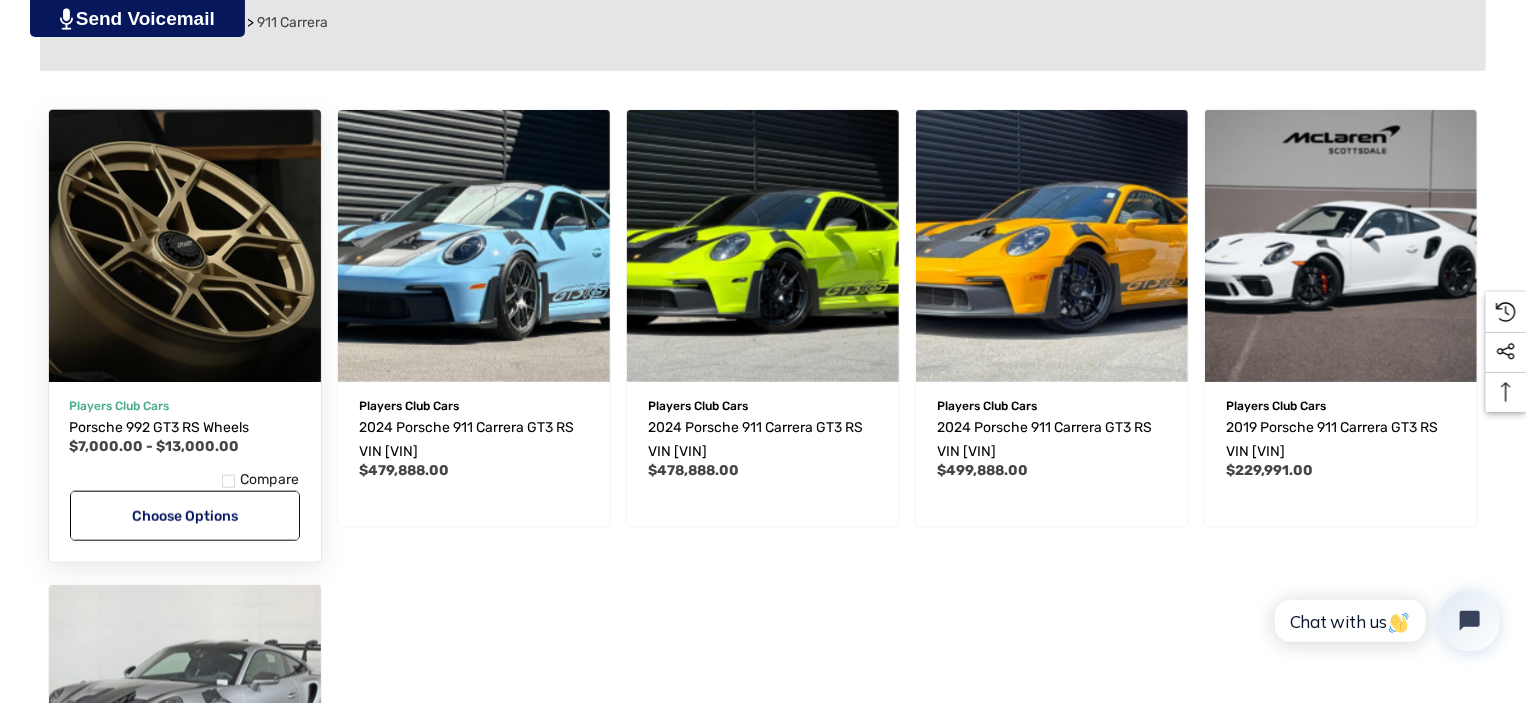click at bounding box center [184, 245] 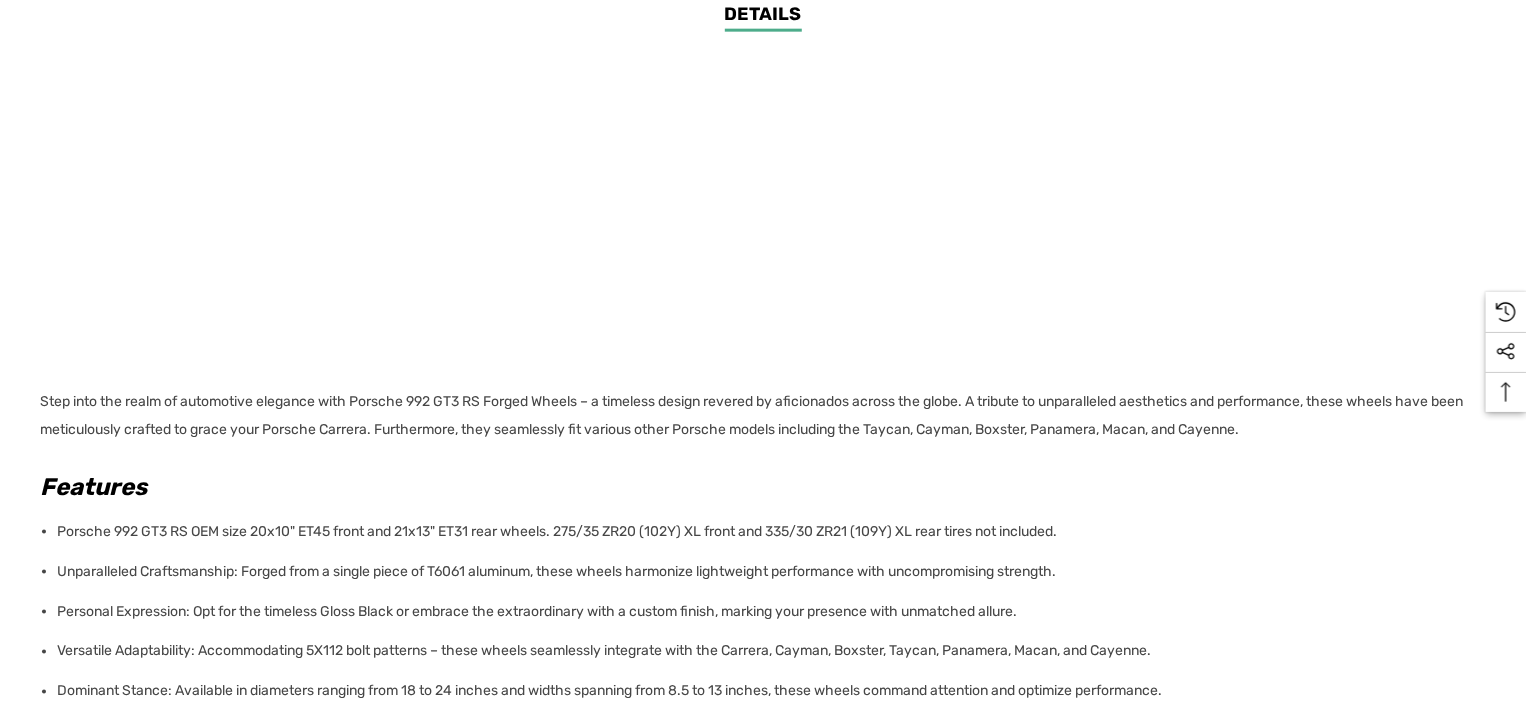 scroll, scrollTop: 1300, scrollLeft: 0, axis: vertical 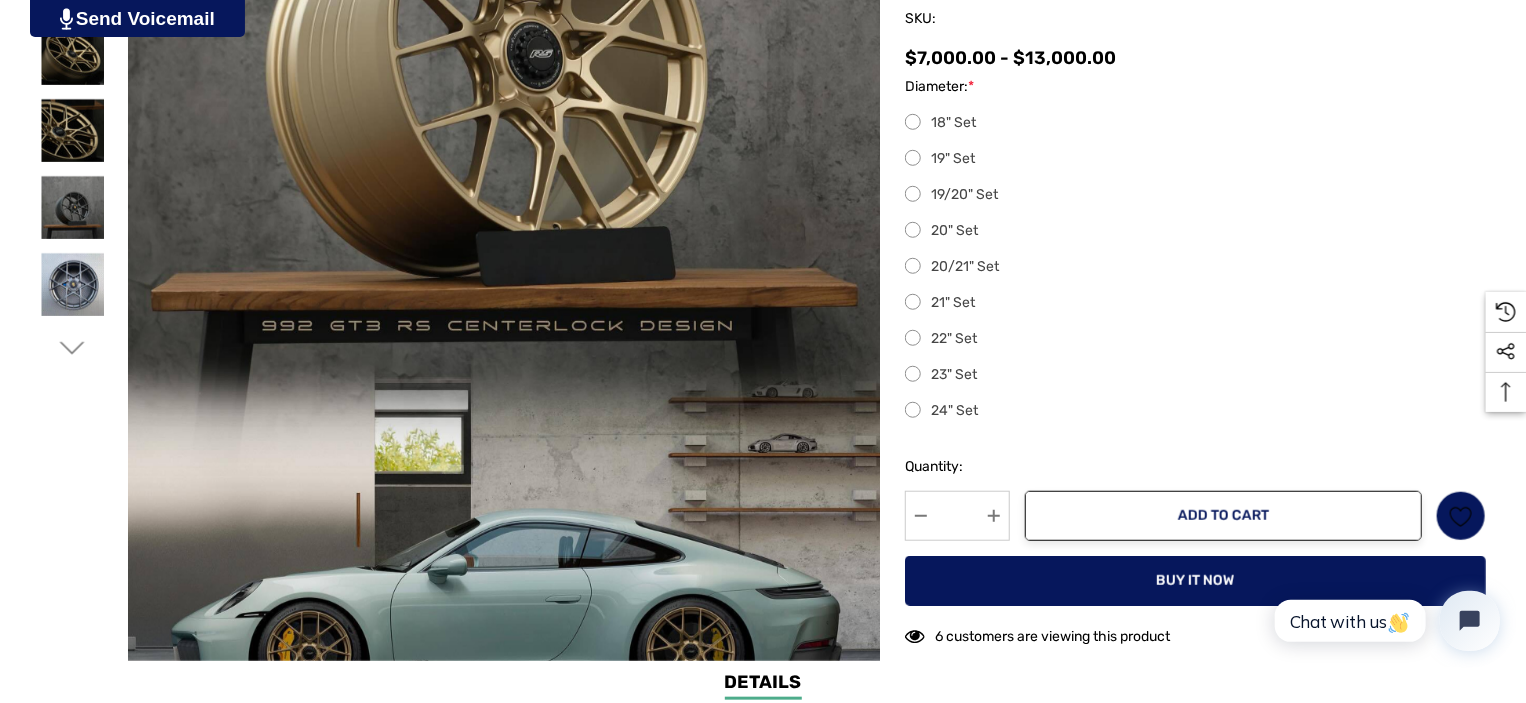 click on "21" Set" at bounding box center [1195, 303] 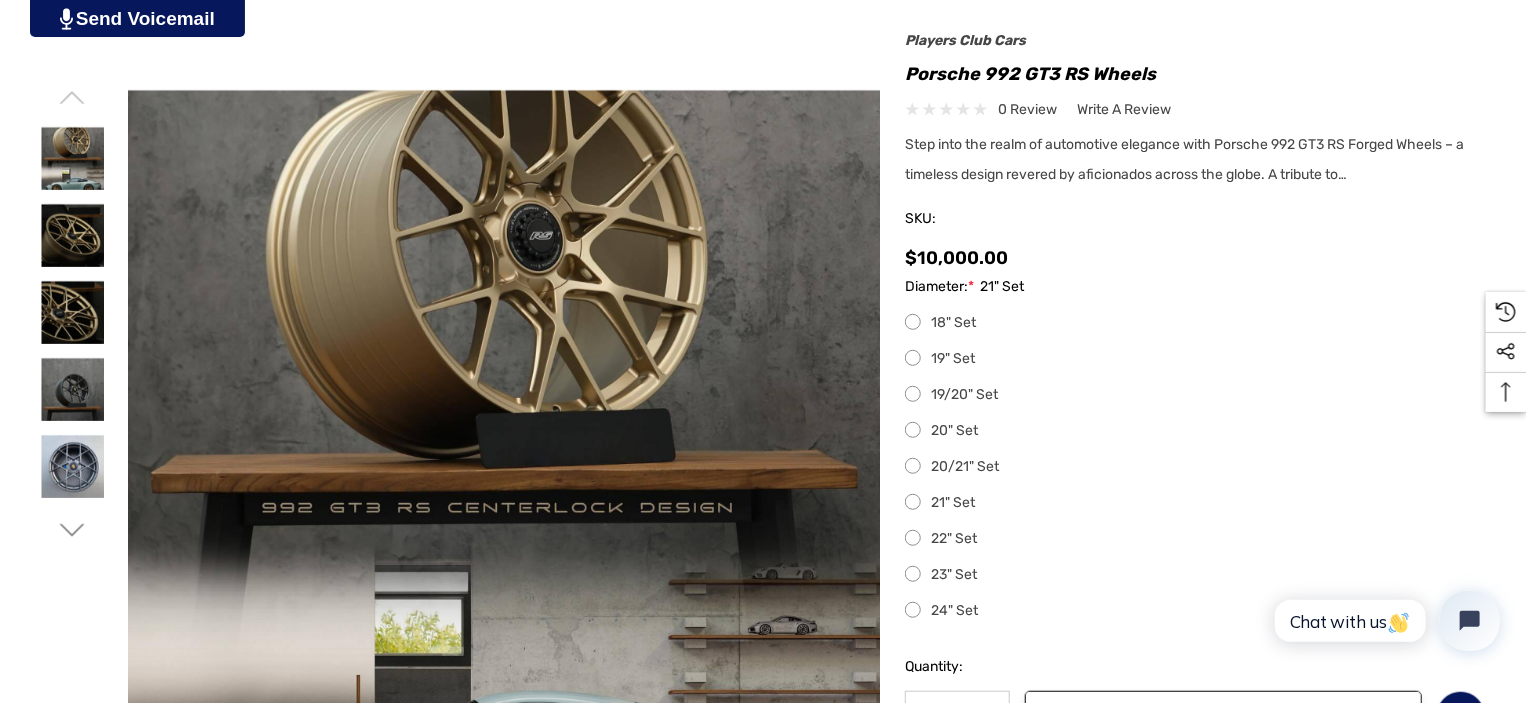 scroll, scrollTop: 600, scrollLeft: 0, axis: vertical 